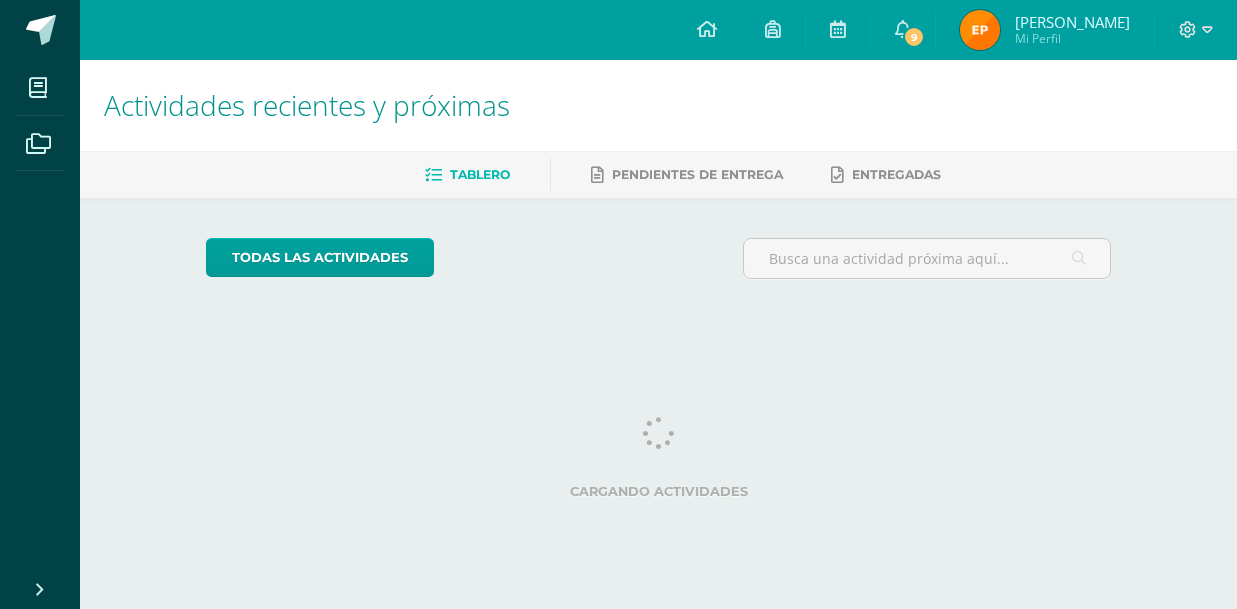 scroll, scrollTop: 0, scrollLeft: 0, axis: both 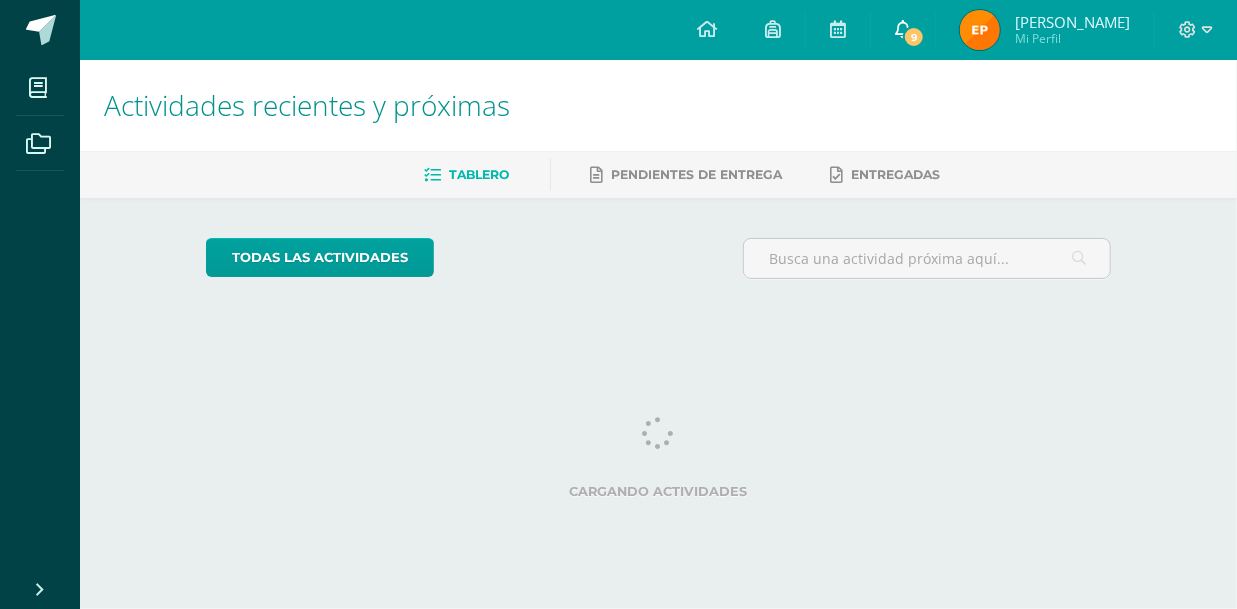 click on "9" at bounding box center [914, 37] 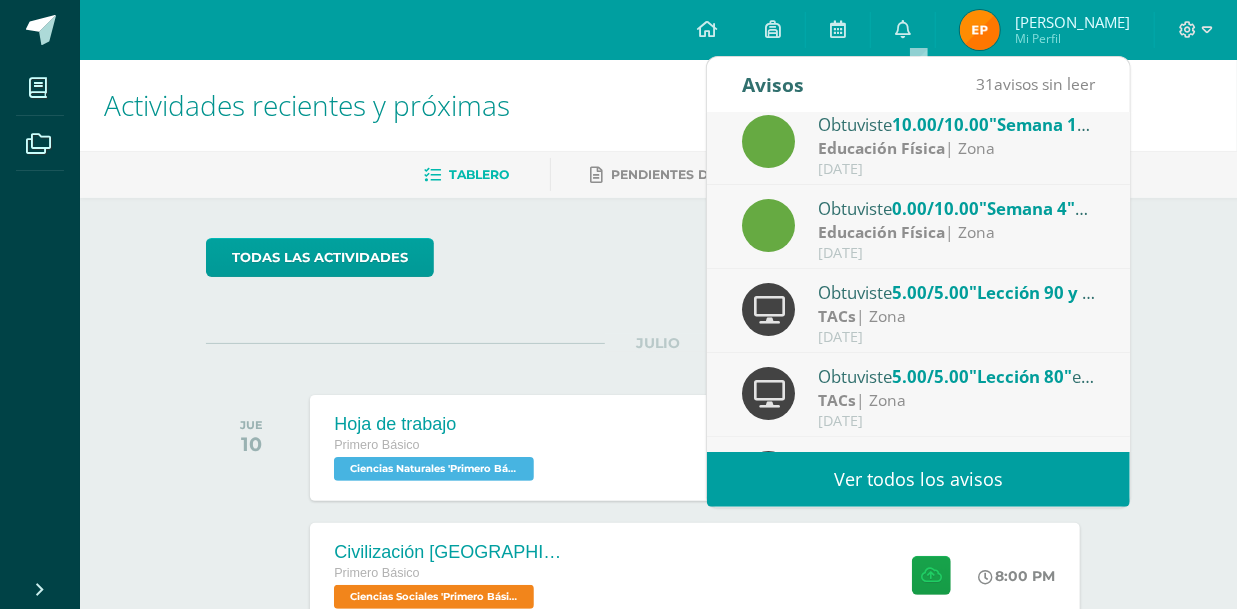 scroll, scrollTop: 0, scrollLeft: 0, axis: both 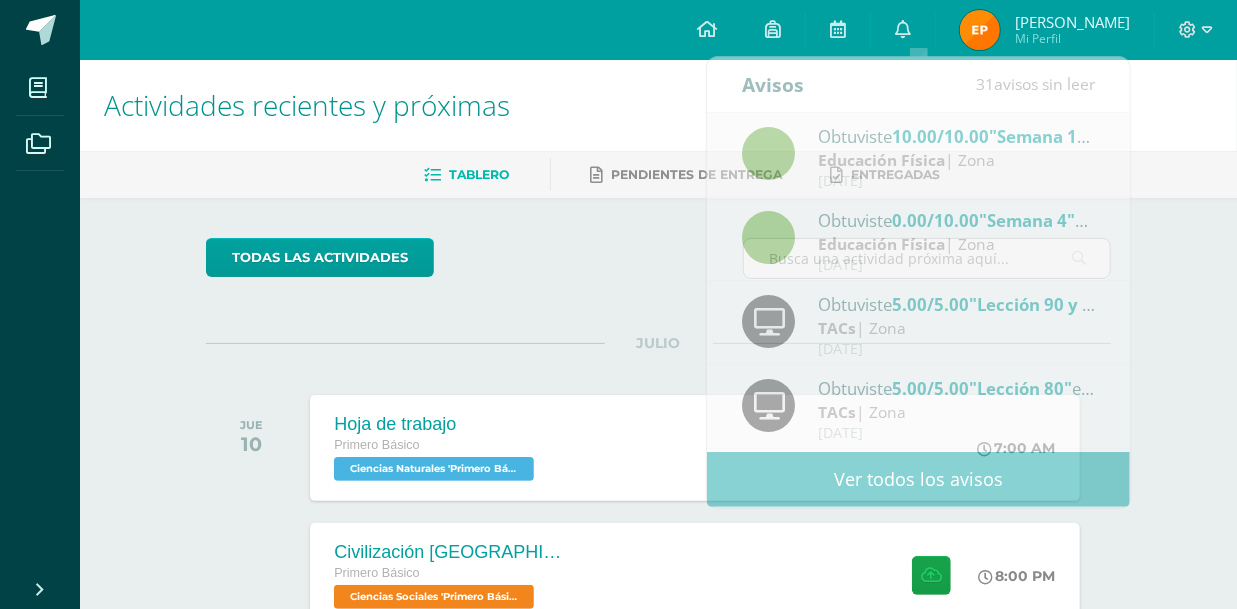 click on "Actividades recientes y próximas
Tablero
Pendientes de entrega
Entregadas
todas las Actividades
No tienes actividades
Échale un vistazo a los demás períodos o  sal y disfruta del sol
JULIO
JUE
10
Hoja de trabajo
Primero Básico
Ciencias Naturales 'Primero Básico B'" at bounding box center [658, 663] 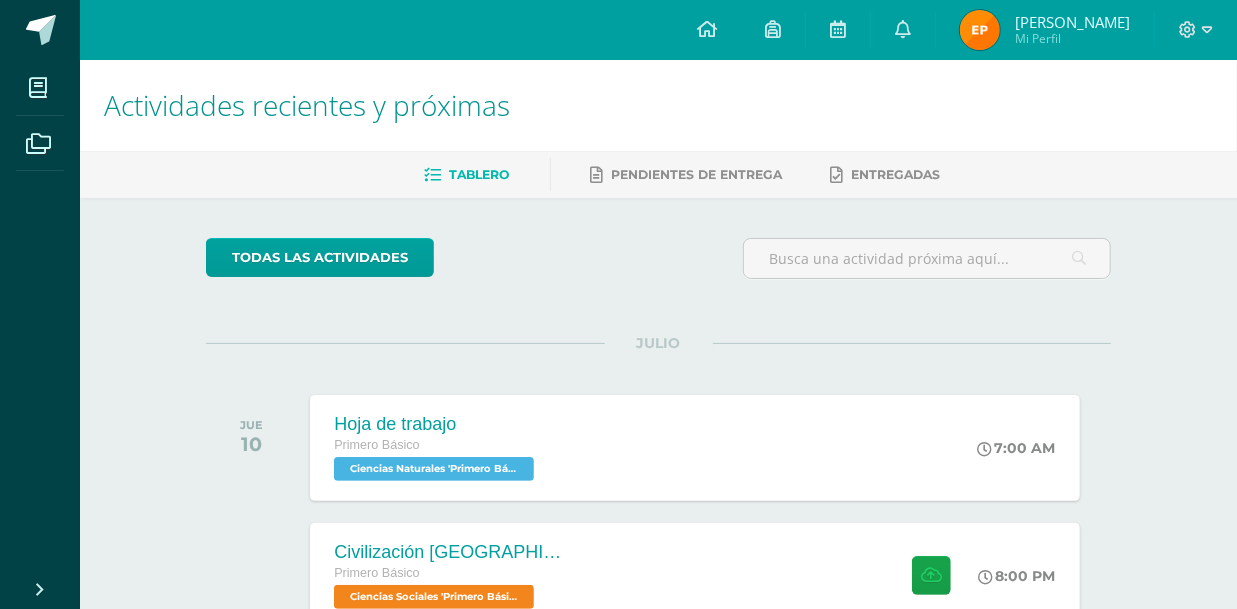 click on "Mi Perfil" at bounding box center [1072, 38] 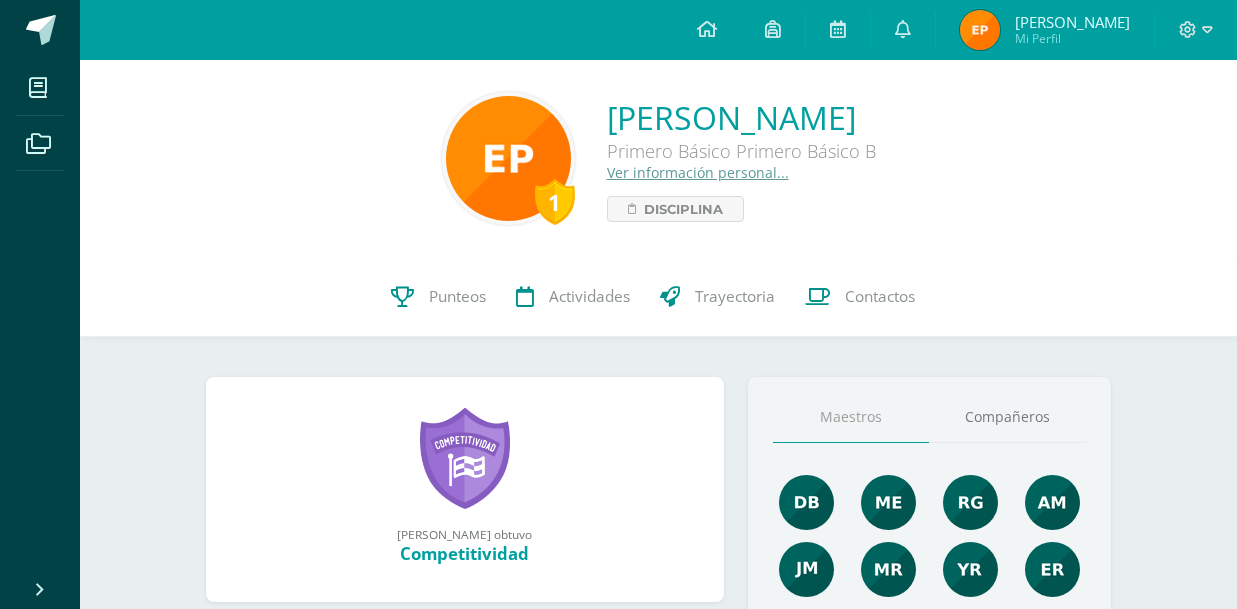 scroll, scrollTop: 0, scrollLeft: 0, axis: both 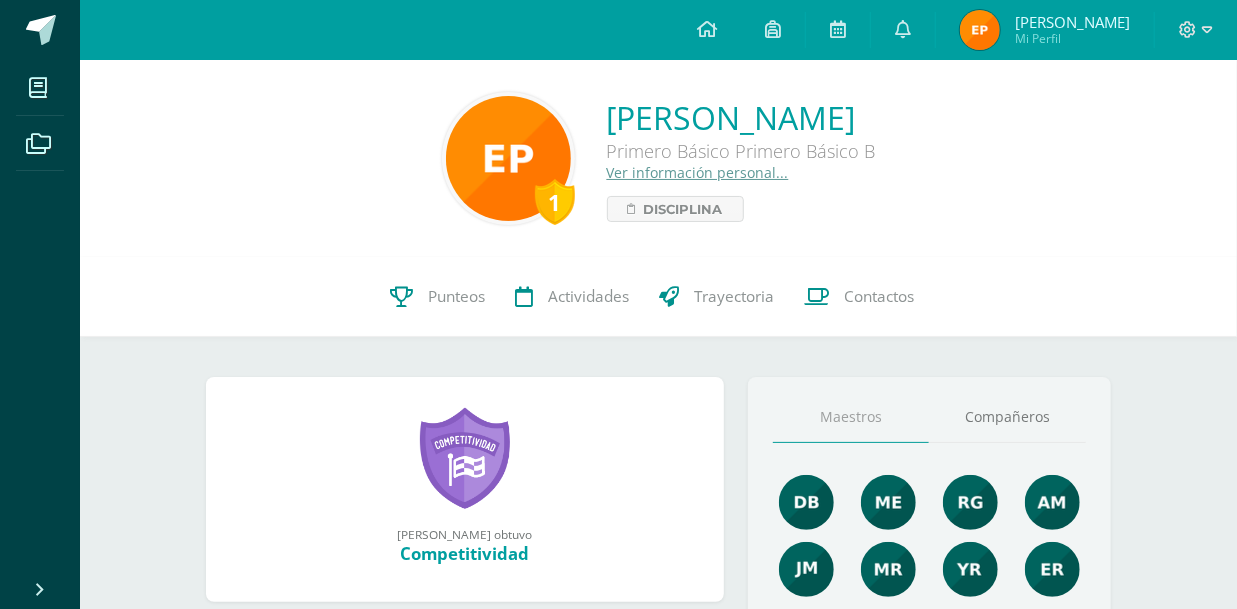 click on "Ver información personal..." at bounding box center (698, 172) 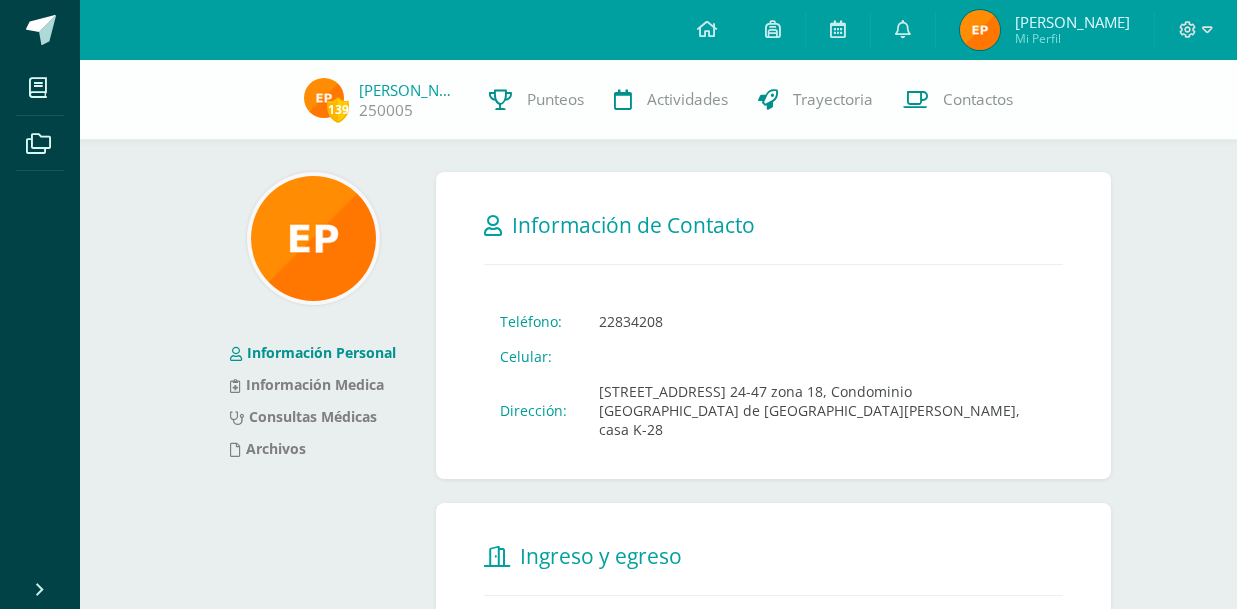 scroll, scrollTop: 0, scrollLeft: 0, axis: both 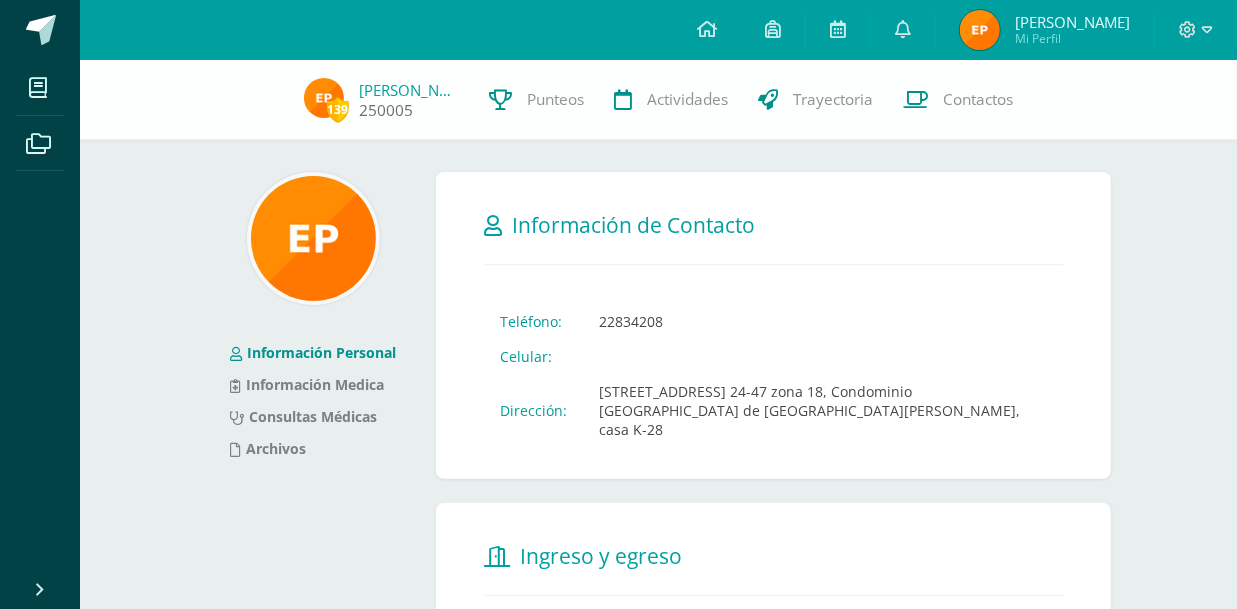 click on "[PERSON_NAME]" at bounding box center [409, 90] 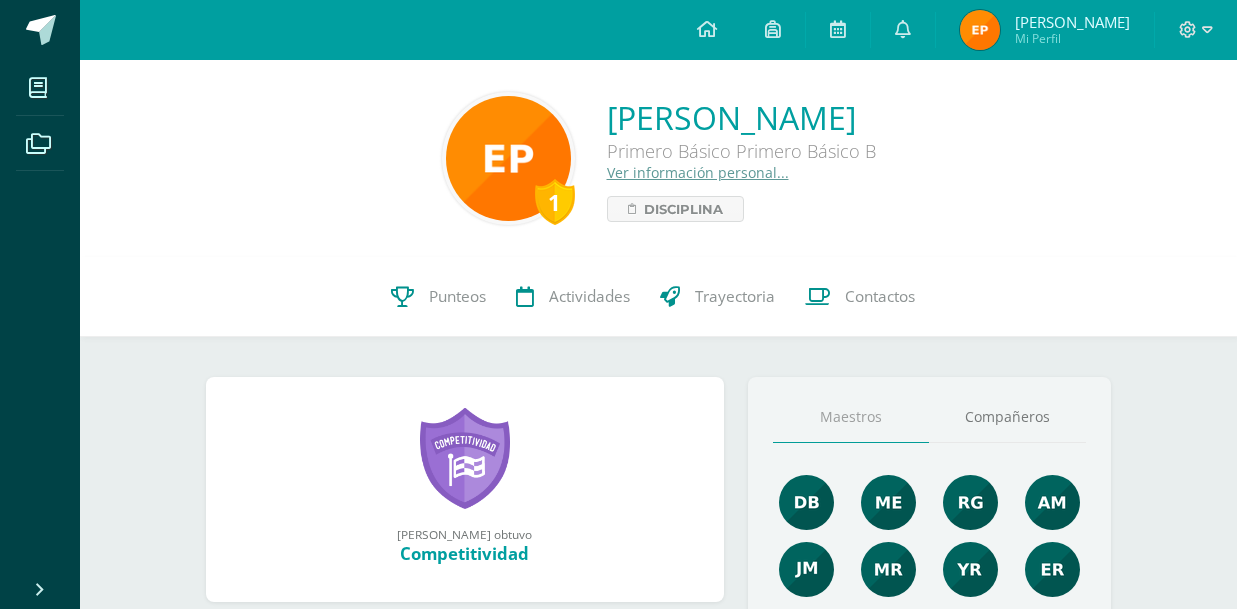 scroll, scrollTop: 0, scrollLeft: 0, axis: both 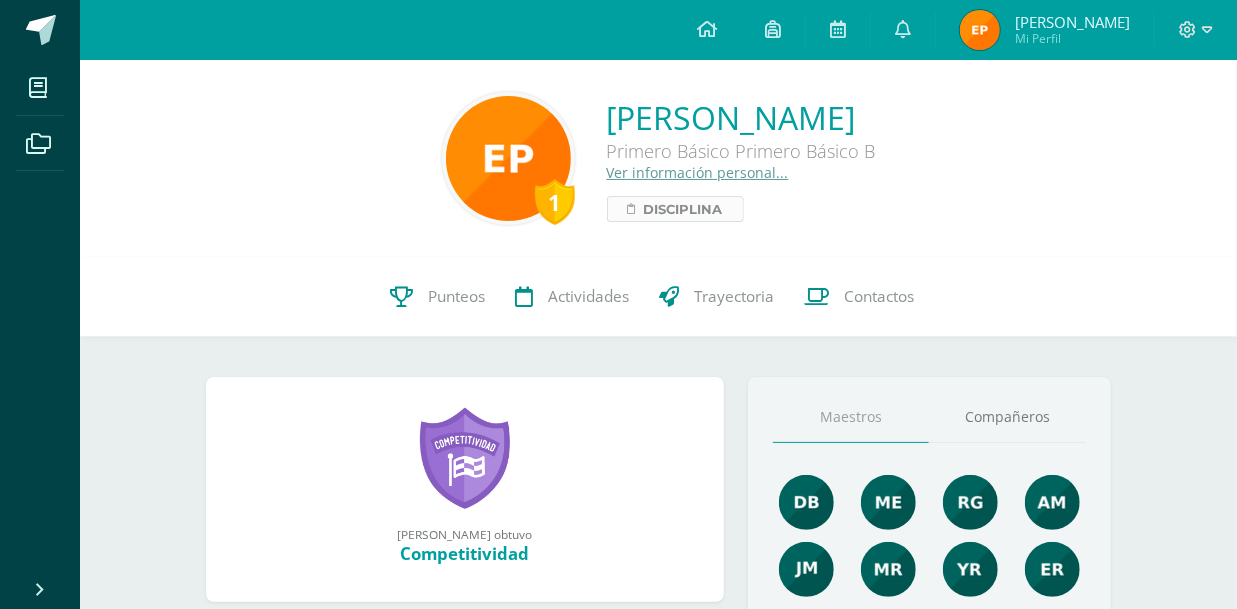 click on "Disciplina" at bounding box center [683, 209] 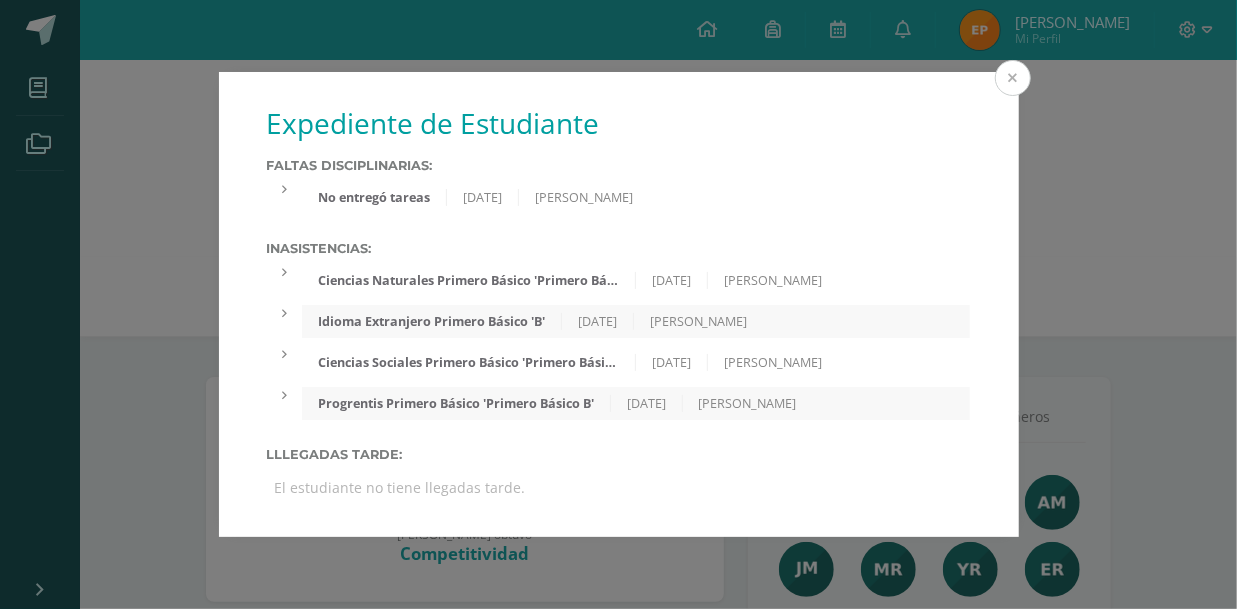 click at bounding box center [1013, 78] 